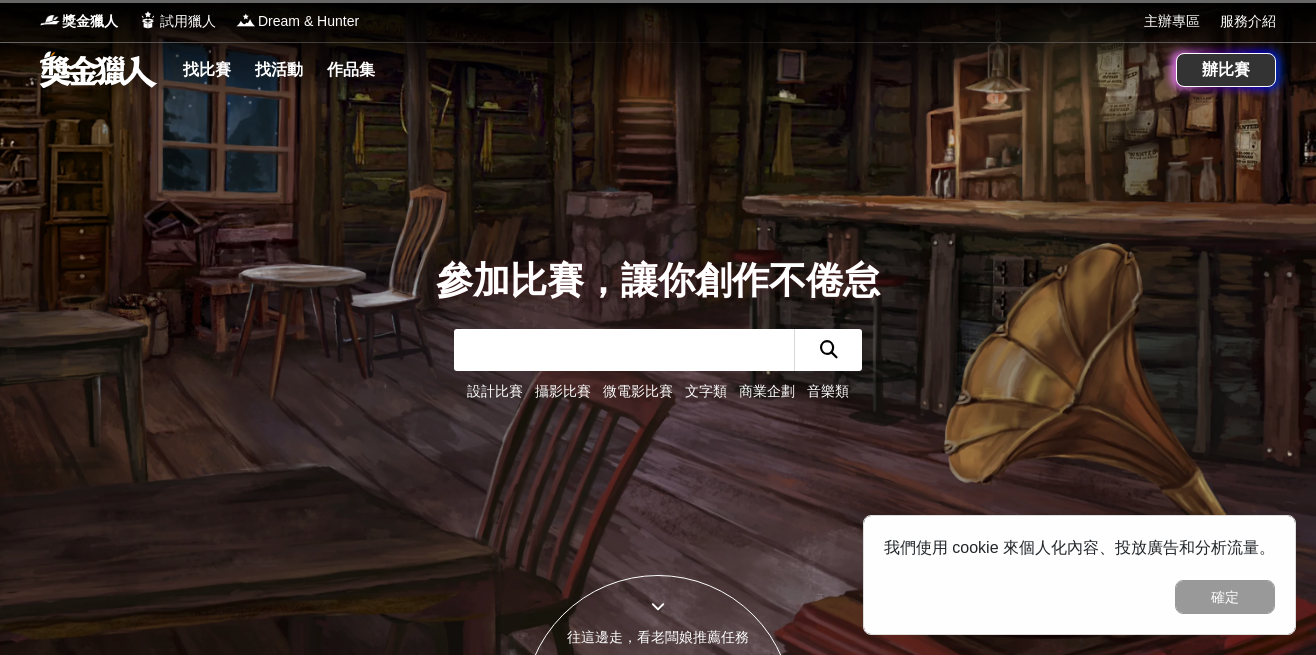 scroll, scrollTop: 0, scrollLeft: 0, axis: both 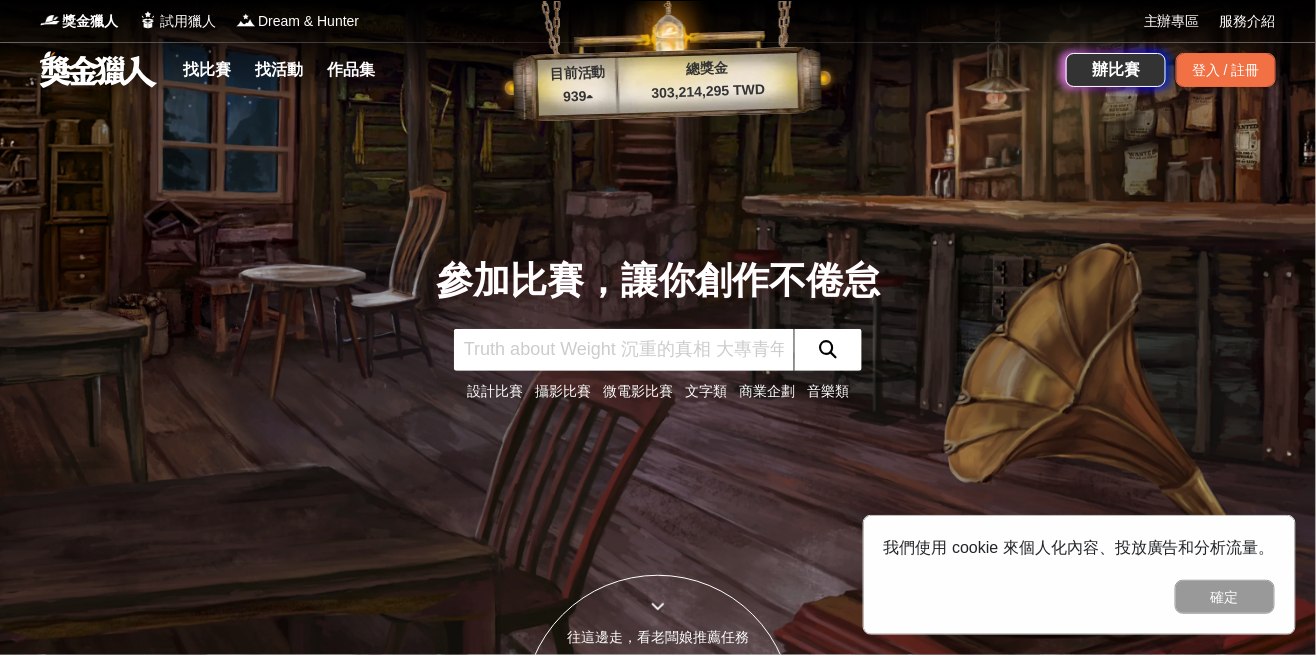 click on "確定" at bounding box center (1225, 597) 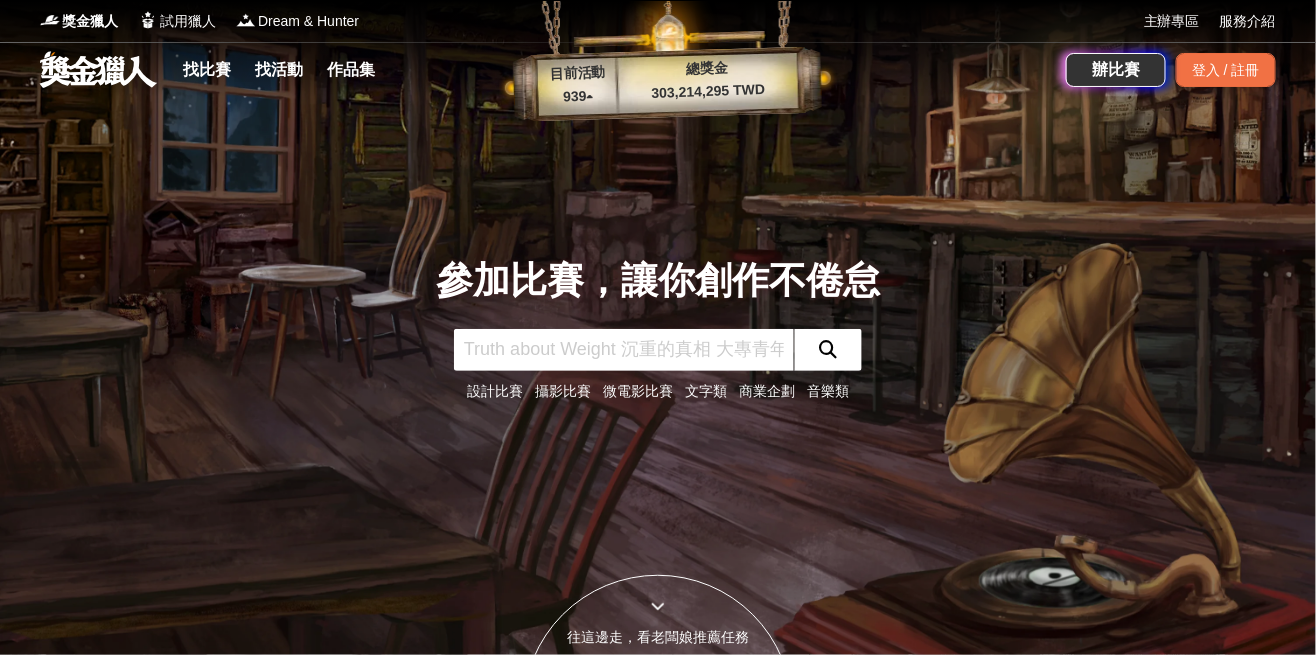 click on "找比賽" at bounding box center (207, 70) 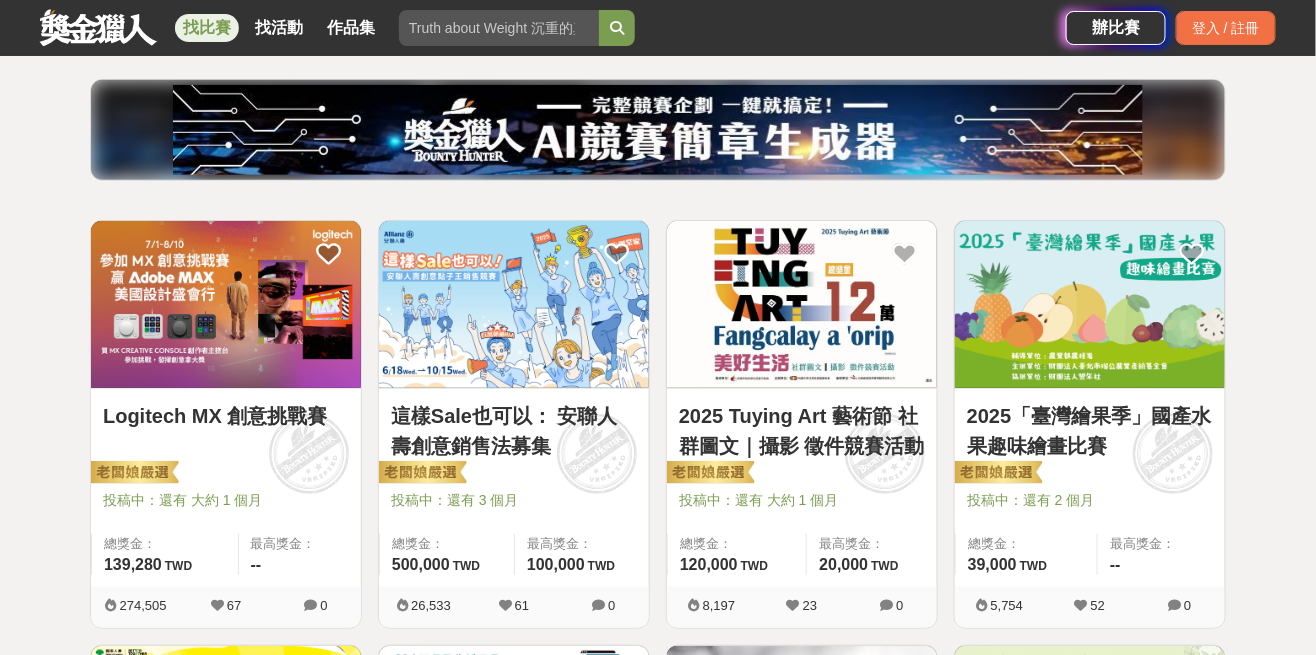 scroll, scrollTop: 233, scrollLeft: 0, axis: vertical 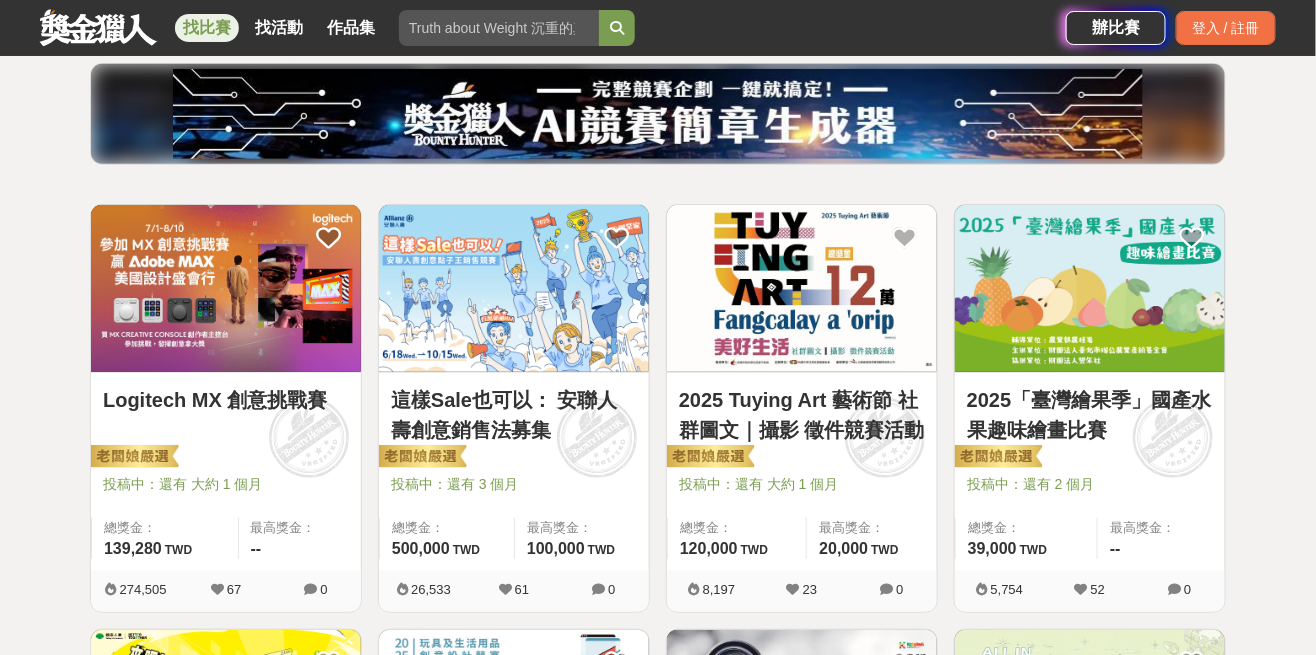 click on "2025「臺灣繪果季」國產水果趣味繪畫比賽" at bounding box center (1090, 415) 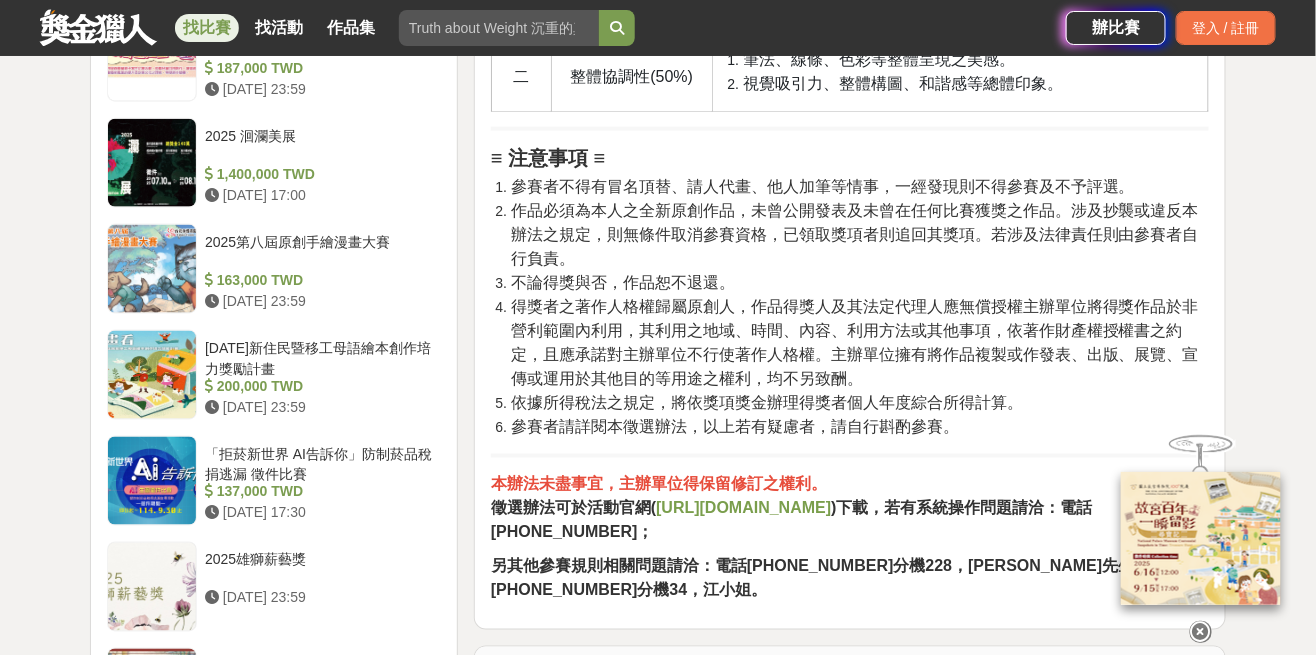 scroll, scrollTop: 2994, scrollLeft: 0, axis: vertical 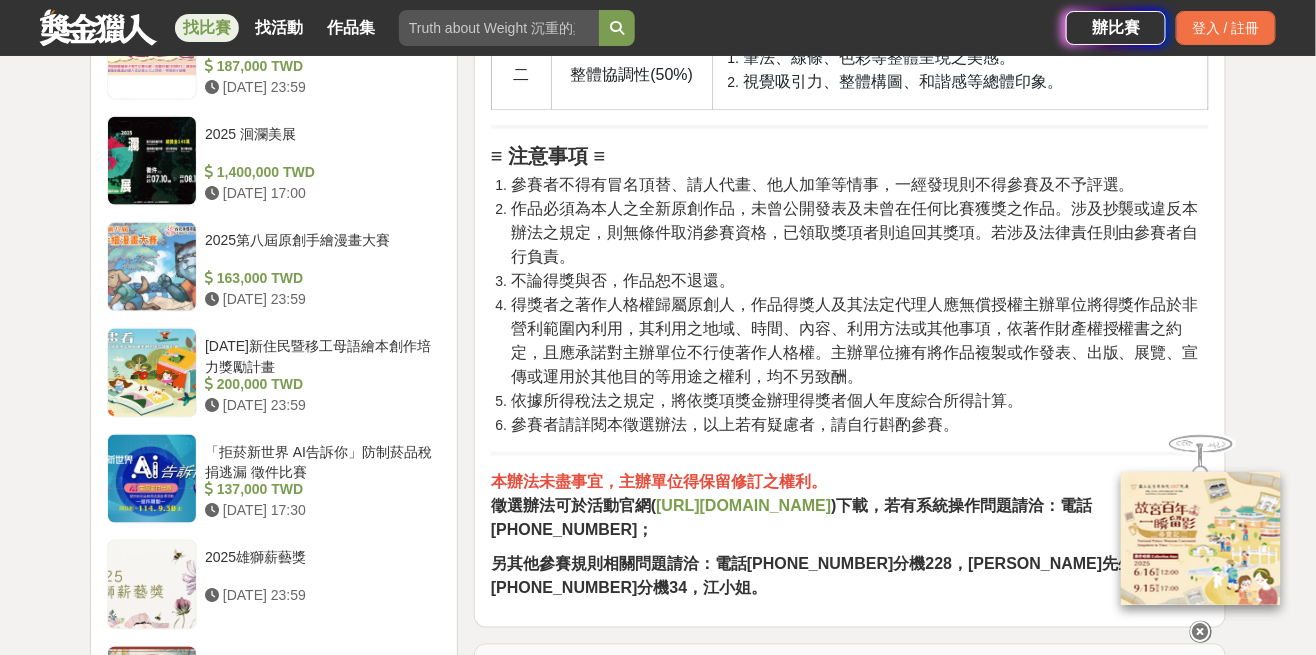 click on "「拒菸新世界 AI告訴你」防制菸品稅捐逃漏 徵件比賽" at bounding box center (319, 461) 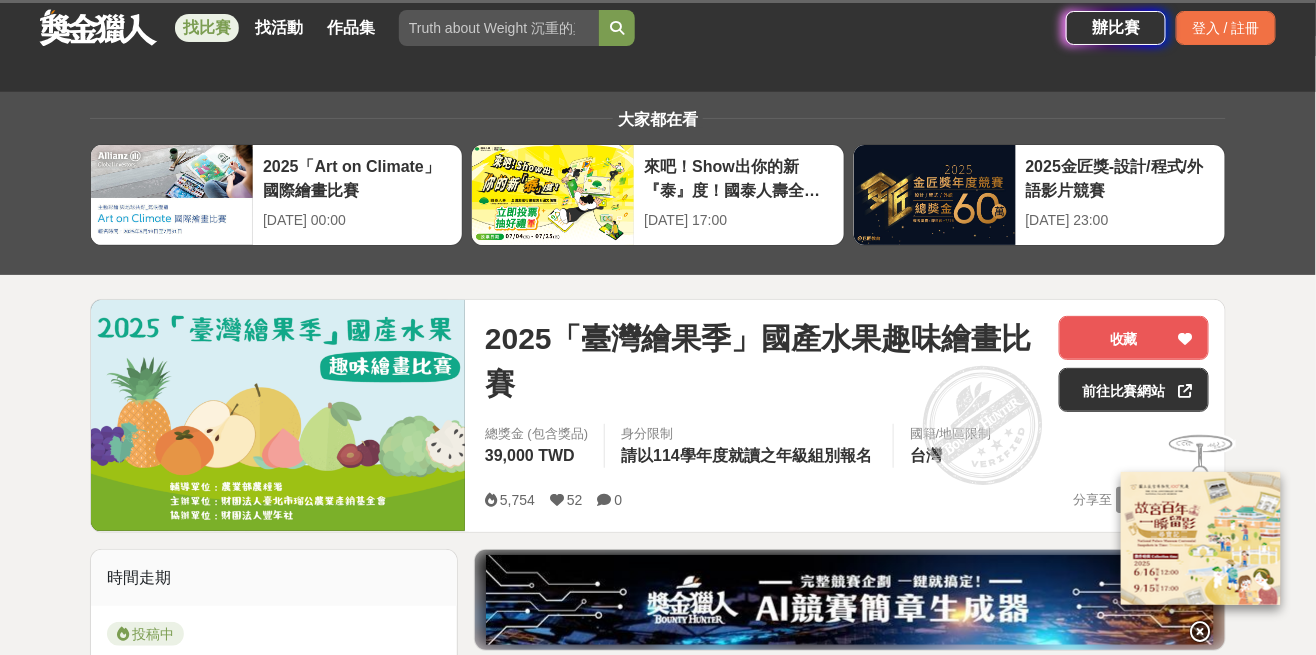 scroll, scrollTop: 0, scrollLeft: 0, axis: both 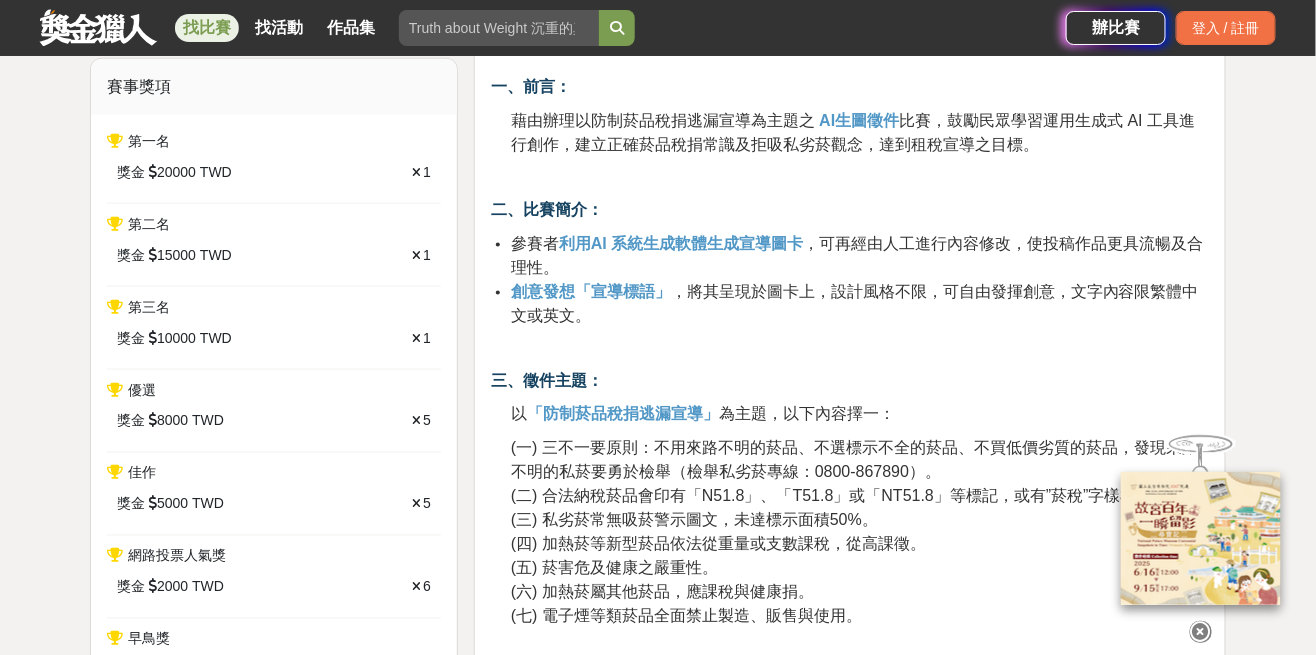 click at bounding box center [1201, 631] 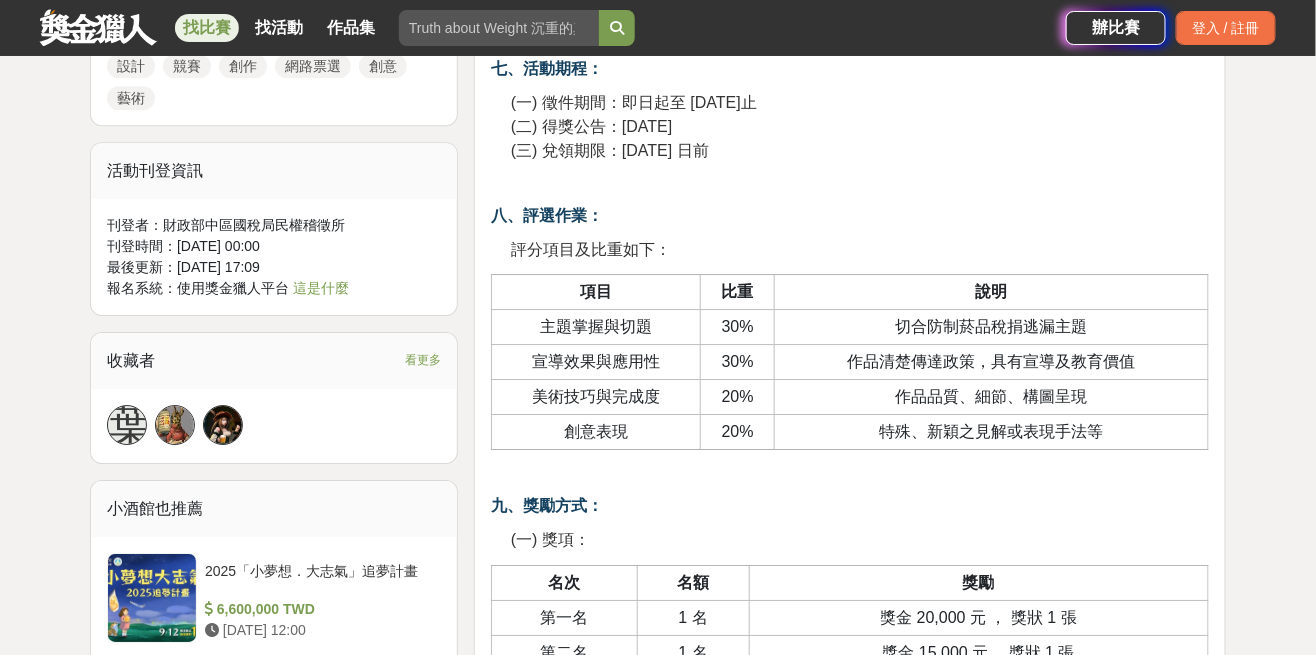 scroll, scrollTop: 1853, scrollLeft: 0, axis: vertical 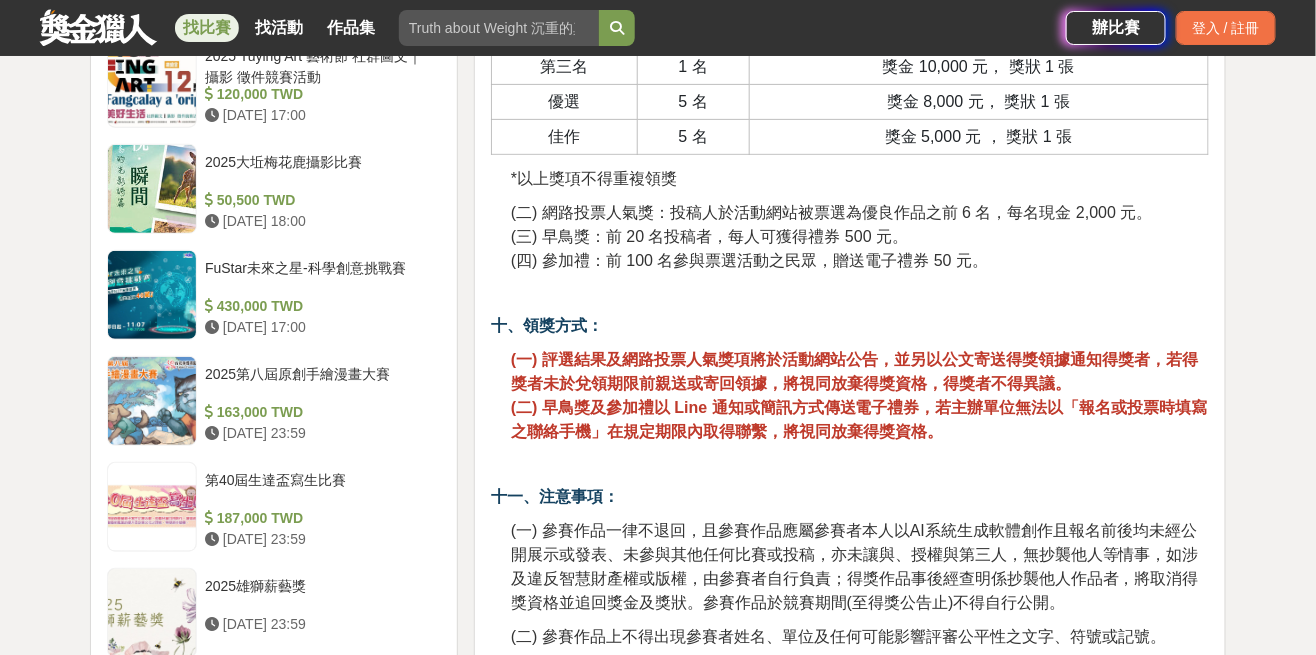 click on "登入 / 註冊" at bounding box center (1226, 28) 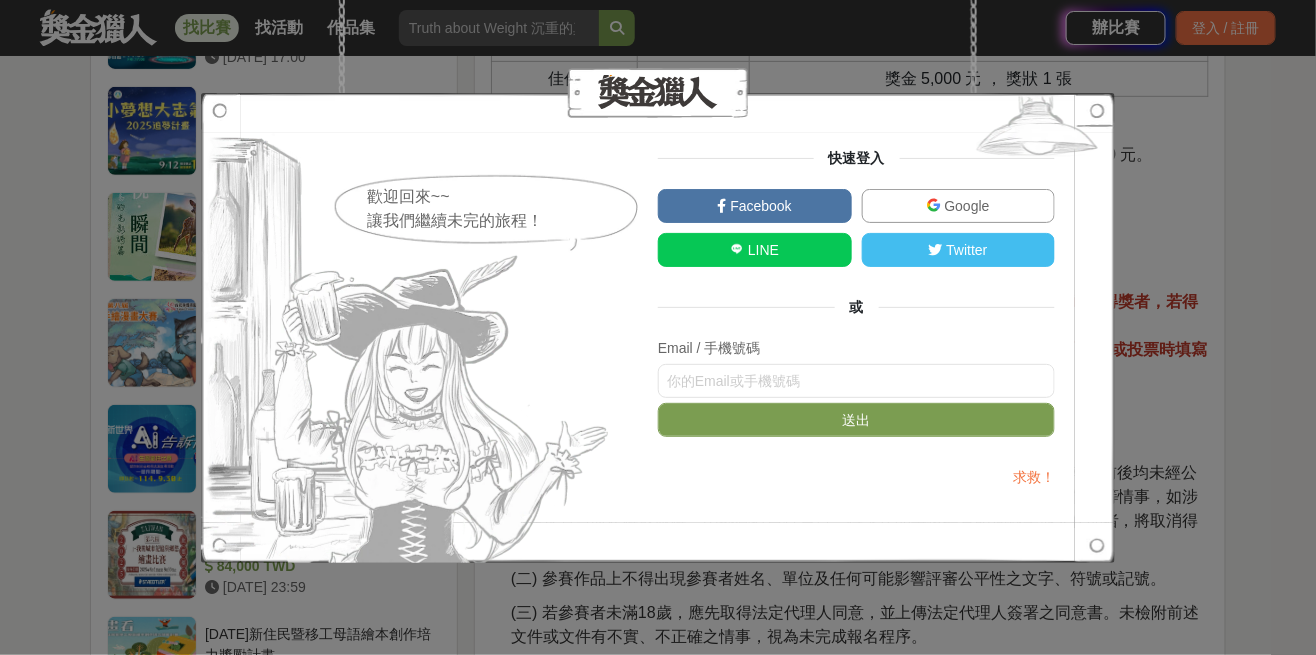 scroll, scrollTop: 2559, scrollLeft: 0, axis: vertical 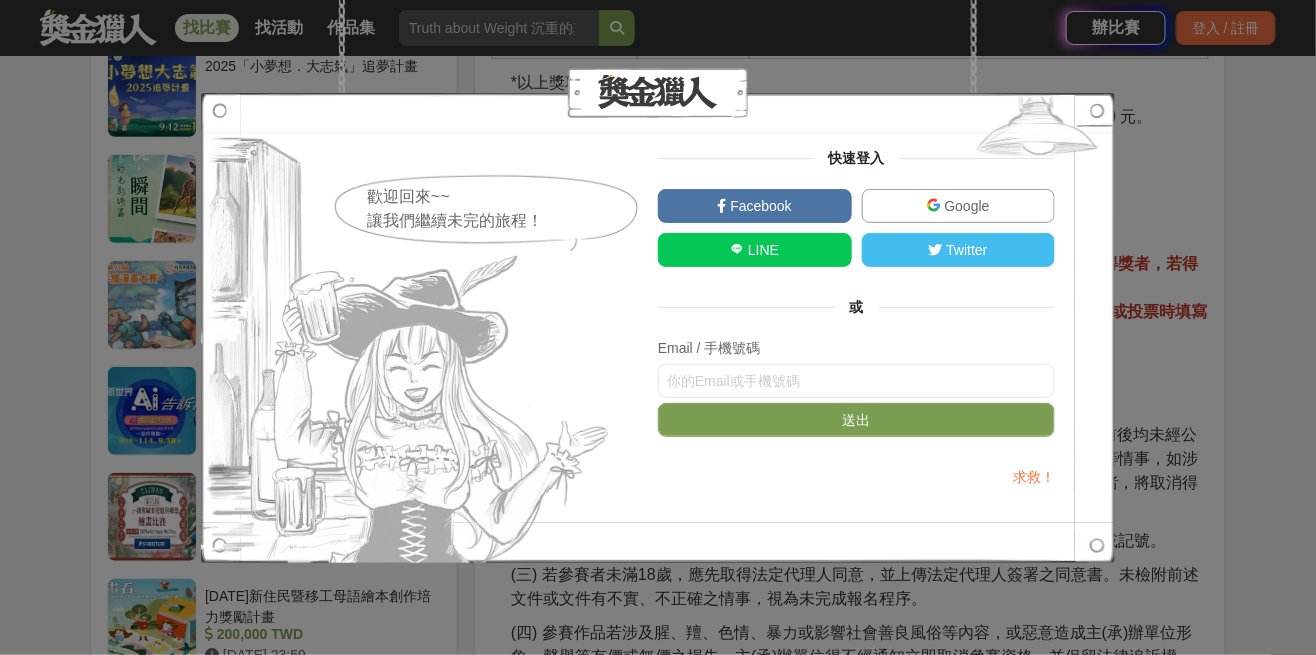 click on "Google" at bounding box center (959, 206) 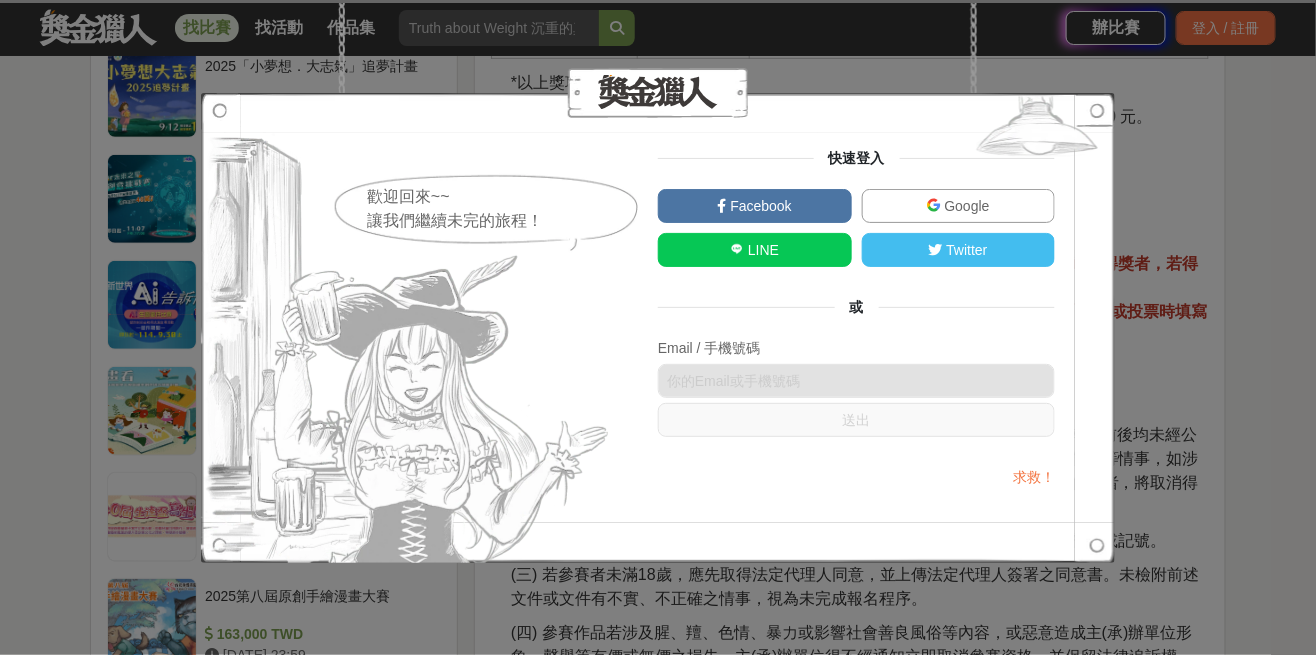 click on "Google" at bounding box center (959, 206) 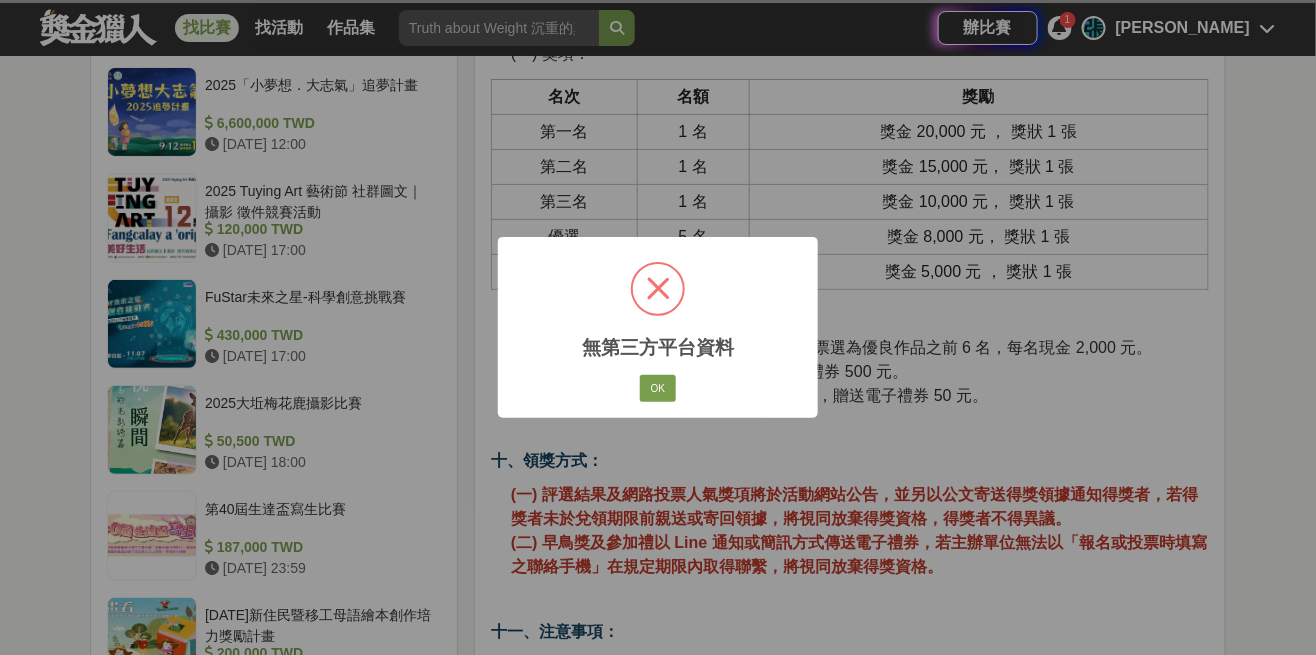 scroll, scrollTop: 2332, scrollLeft: 0, axis: vertical 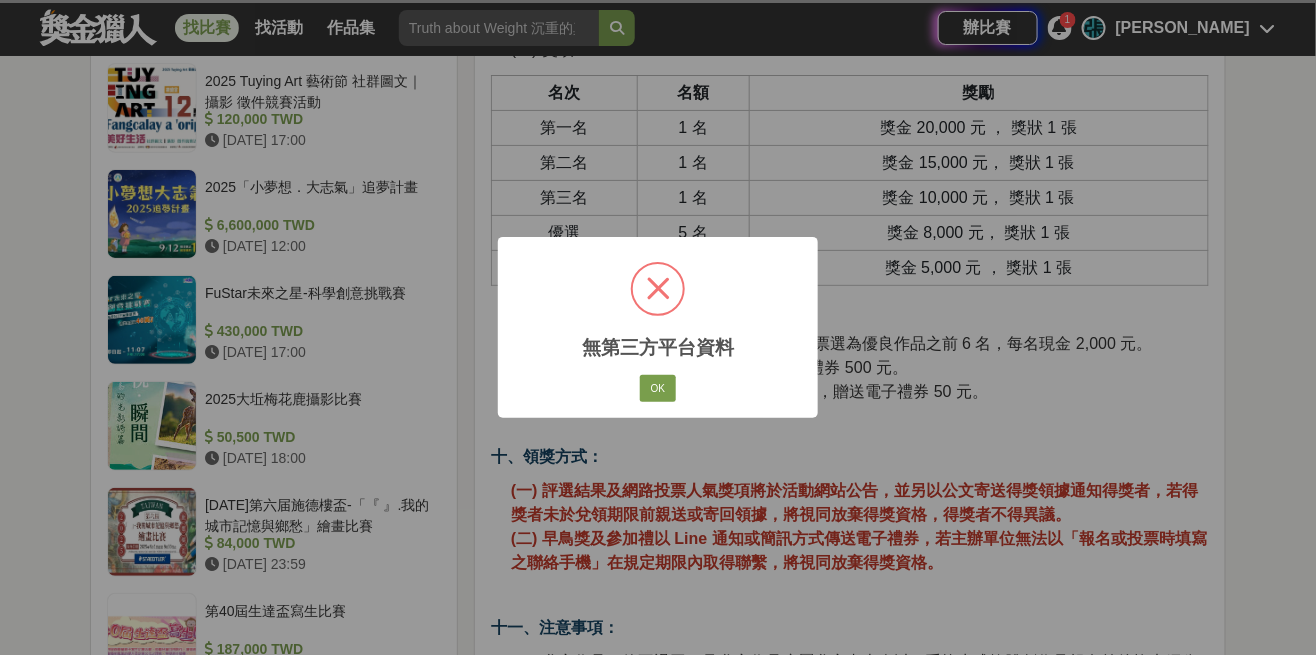 click on "OK" at bounding box center [658, 389] 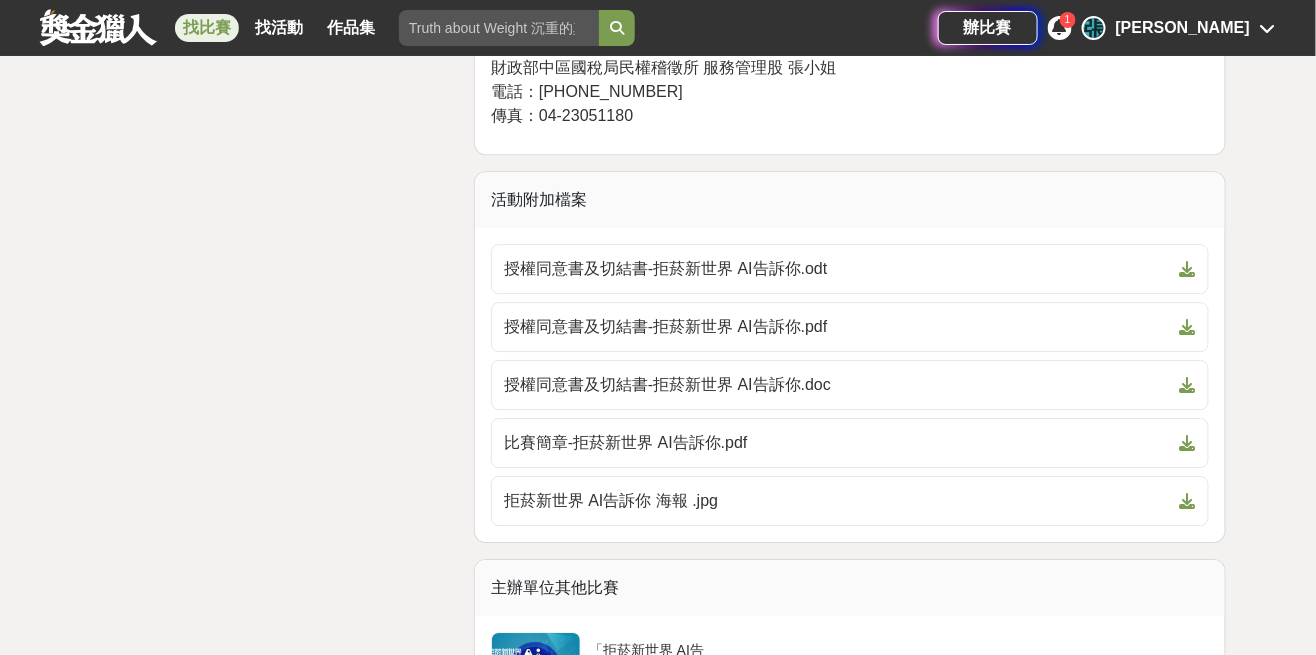 scroll, scrollTop: 4042, scrollLeft: 0, axis: vertical 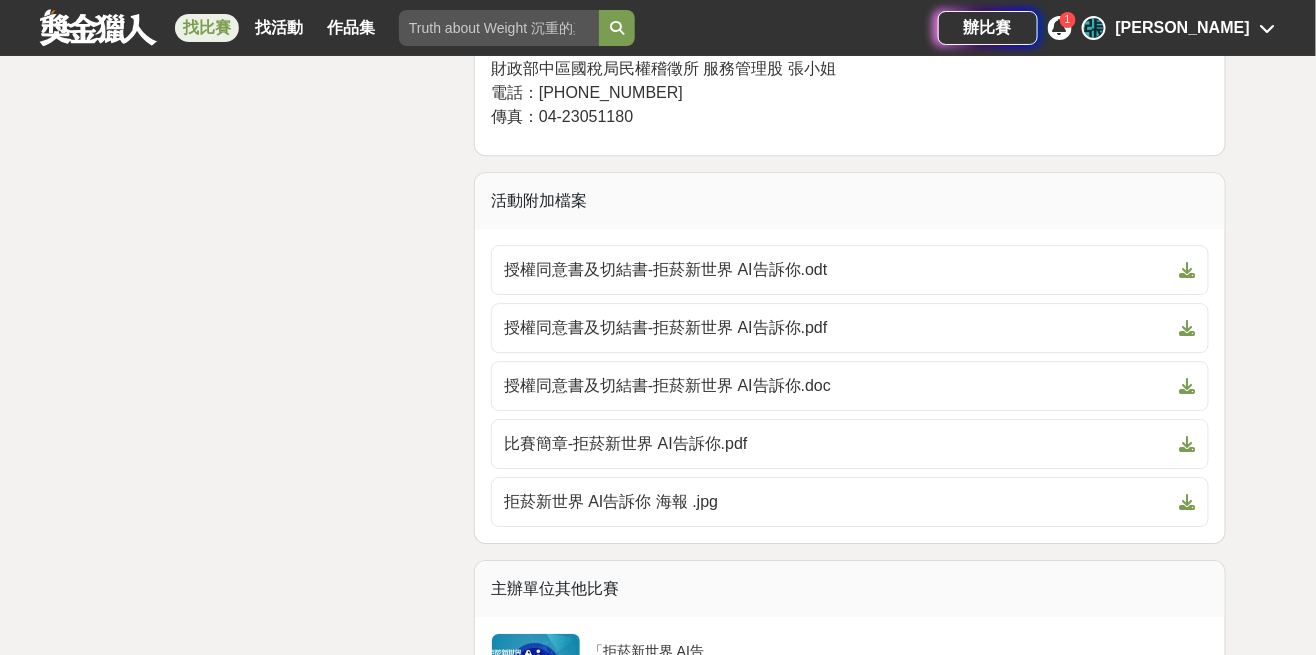 click at bounding box center [1188, 328] 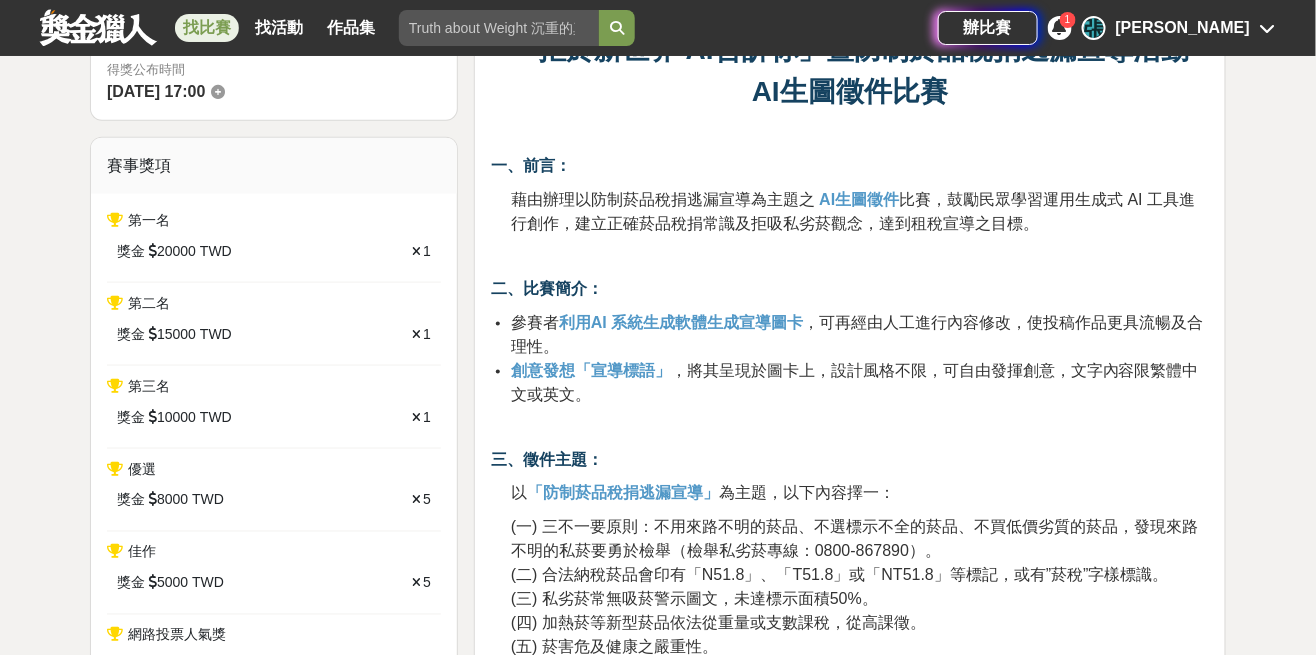 scroll, scrollTop: 647, scrollLeft: 0, axis: vertical 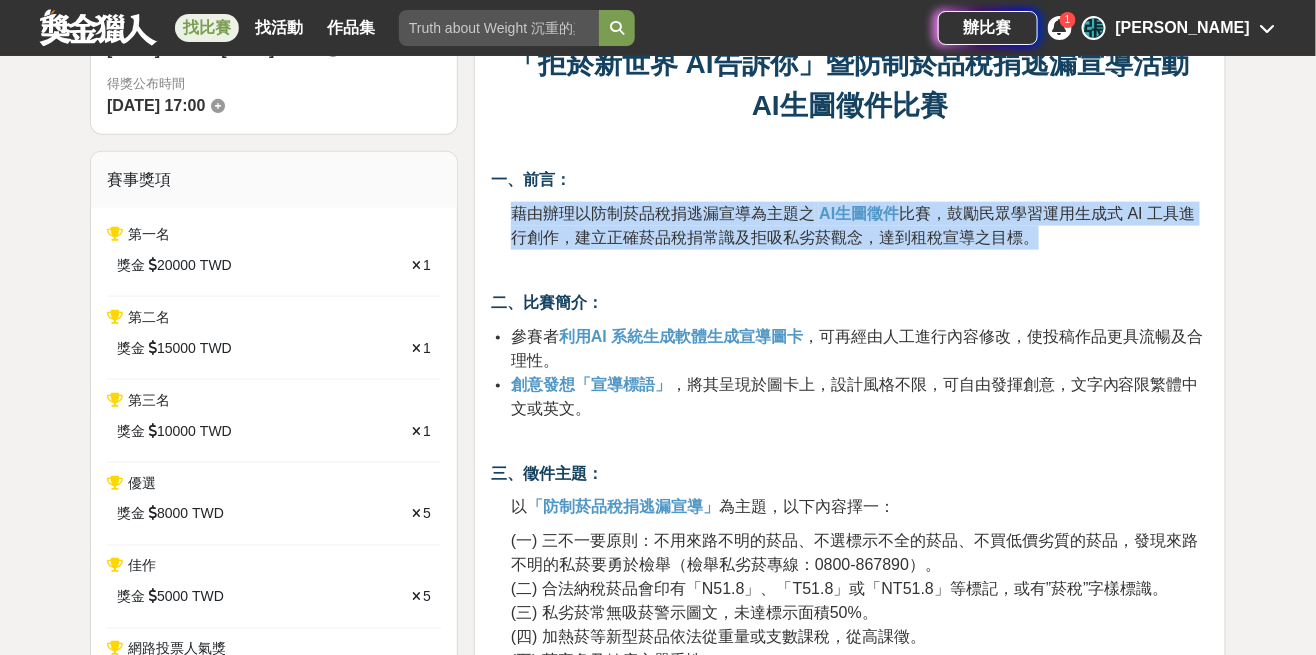 copy on "藉由辦理以防制菸品稅捐逃漏宣導為主題之   AI生圖徵件 比賽，鼓勵民眾學習運用生成式 AI 工具進行創作，建立正確菸品稅捐常識及拒吸私劣菸觀念，達到租稅宣導之目標。" 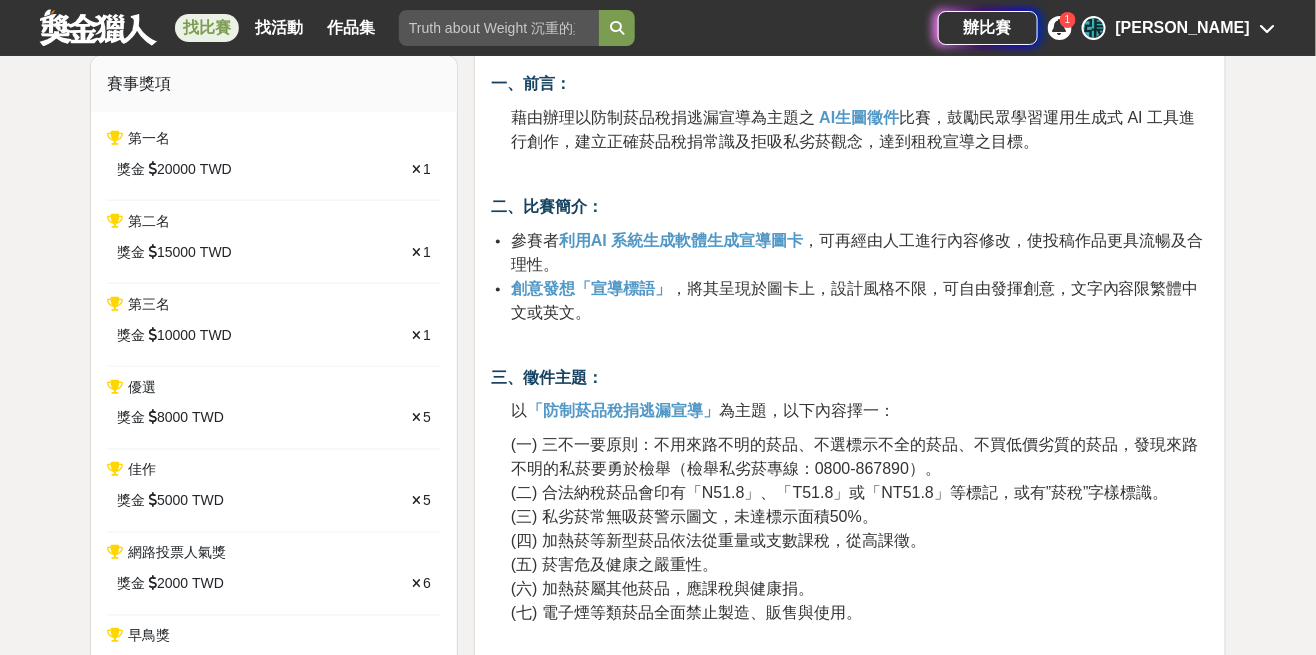 scroll, scrollTop: 742, scrollLeft: 0, axis: vertical 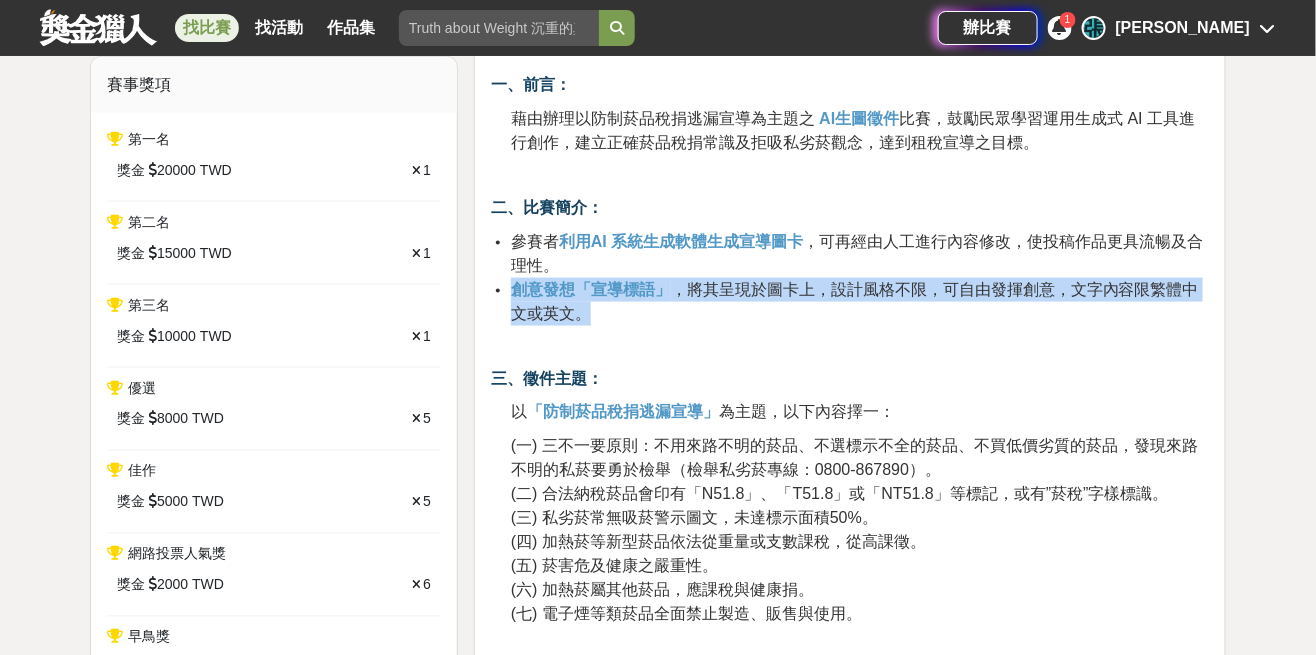 copy on "創意發想「宣導標語」 ，將其呈現於圖卡上，設計風格不限，可自由發揮創意，文字內容限繁體中文或英文。" 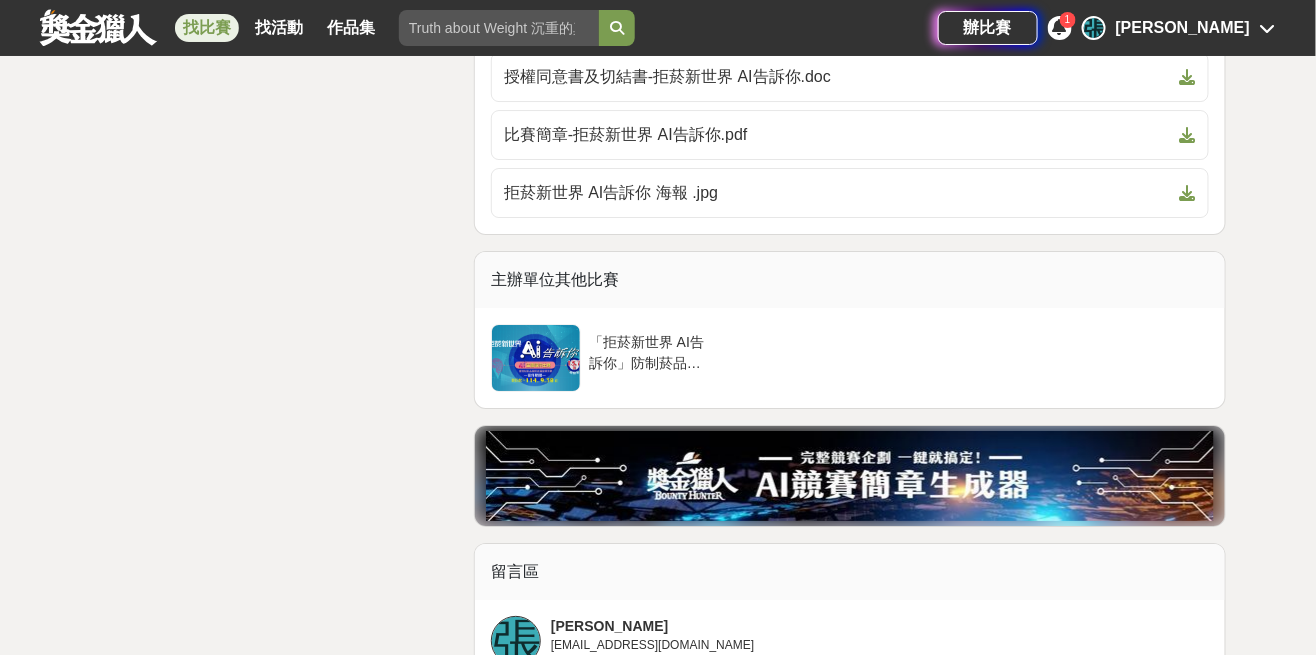 scroll, scrollTop: 4530, scrollLeft: 0, axis: vertical 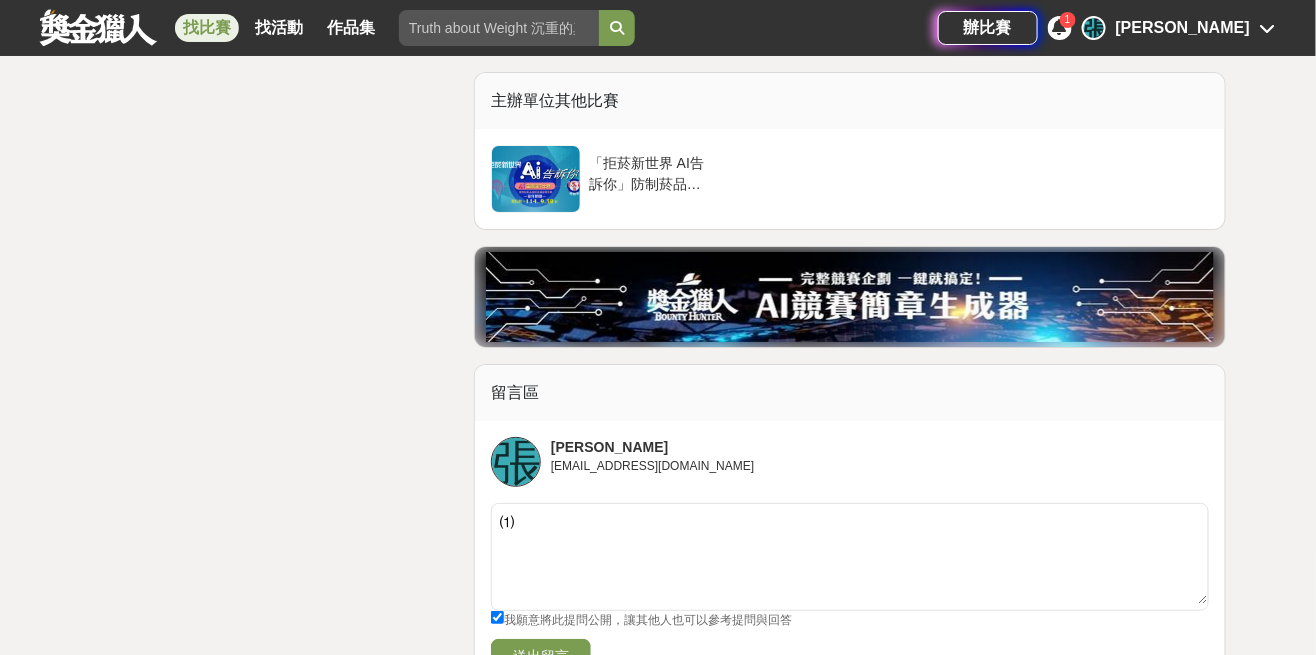 click on "時間走期 投稿即將開始 徵件期間 [DATE] 08:30  至  [DATE] 17:30 得獎公布時間 [DATE] 17:00 賽事獎項 第一名 獎金 20000 TWD 1 第二名 獎金 15000 TWD 1 第三名 獎金 10000 TWD 1 優選 獎金 8000 TWD 5 佳作 獎金 5000 TWD 5 網路投票人氣獎 獎金 2000 TWD 6 早鳥獎 電子禮券 500 TWD 20 參加禮 電子禮券 50 TWD 100 主辦單位 財政部中區國稅局 協辦/執行： 財政部中區國稅局民權稽徵所 電話： [PHONE_NUMBER] Email： [EMAIL_ADDRESS][DOMAIN_NAME] 國家/地區： 台灣 相關分類與標籤 繪畫比賽 平面設計比賽 綜合設計 設計 競賽 創作 網路票選 創意 藝術 活動刊登資訊 刊登者： 財政部中區國稅局民權稽徵所 刊登時間： [DATE] 00:00 最後更新： [DATE] 17:09 報名系統：使用獎金獵人平台   這是什麼 收藏者 看更多 葉 小酒館也推薦 FuStar未來之星-科學創意挑戰賽   430,000 TWD   [DATE] 17:00 2025「小夢想．大志氣」追夢計畫" at bounding box center [274, -1635] 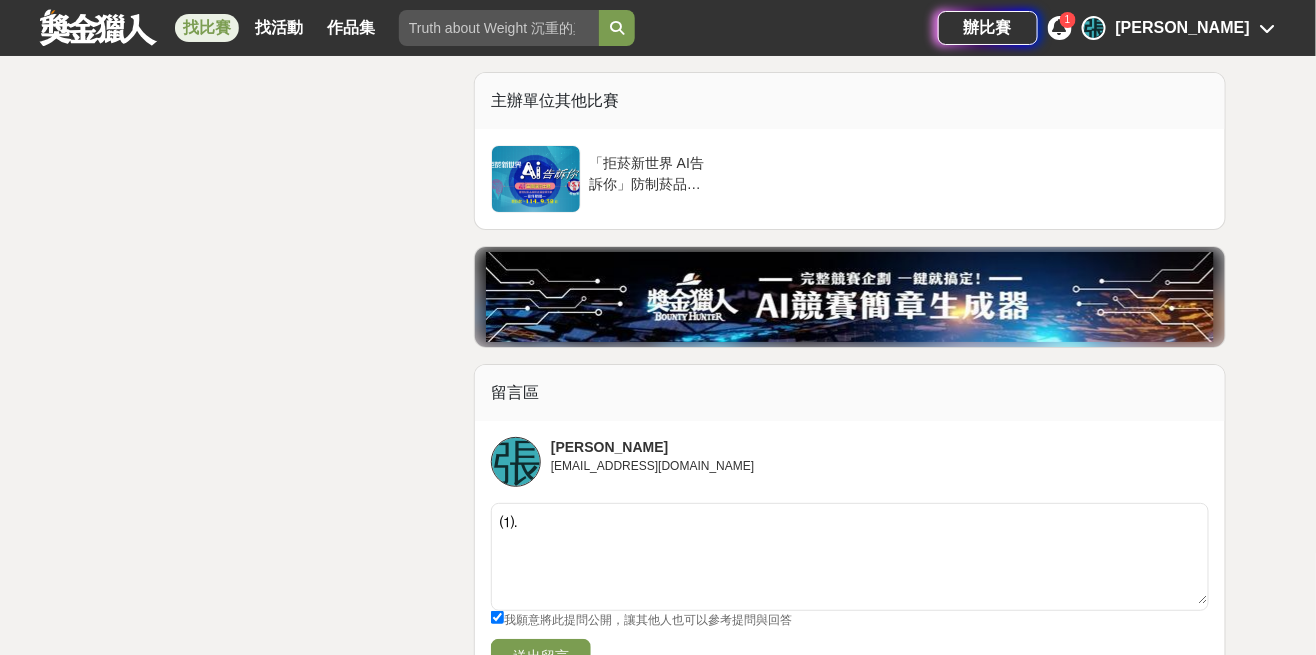 type on "⑴" 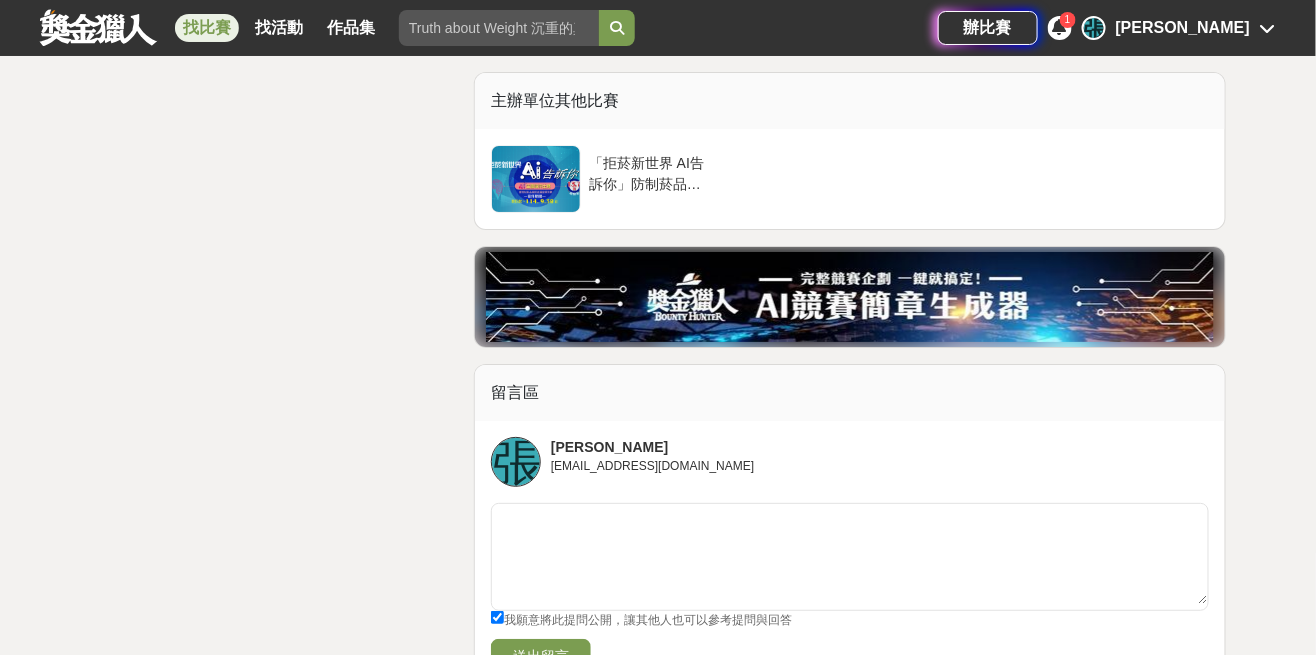 type 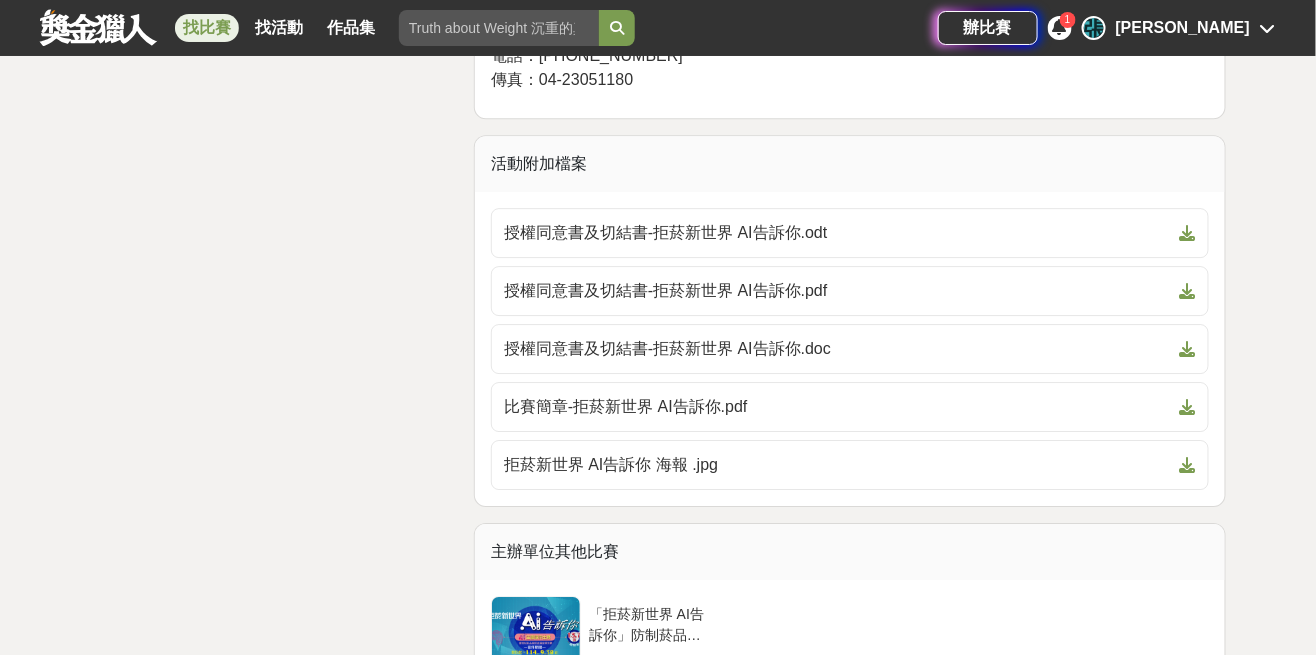 scroll, scrollTop: 4084, scrollLeft: 0, axis: vertical 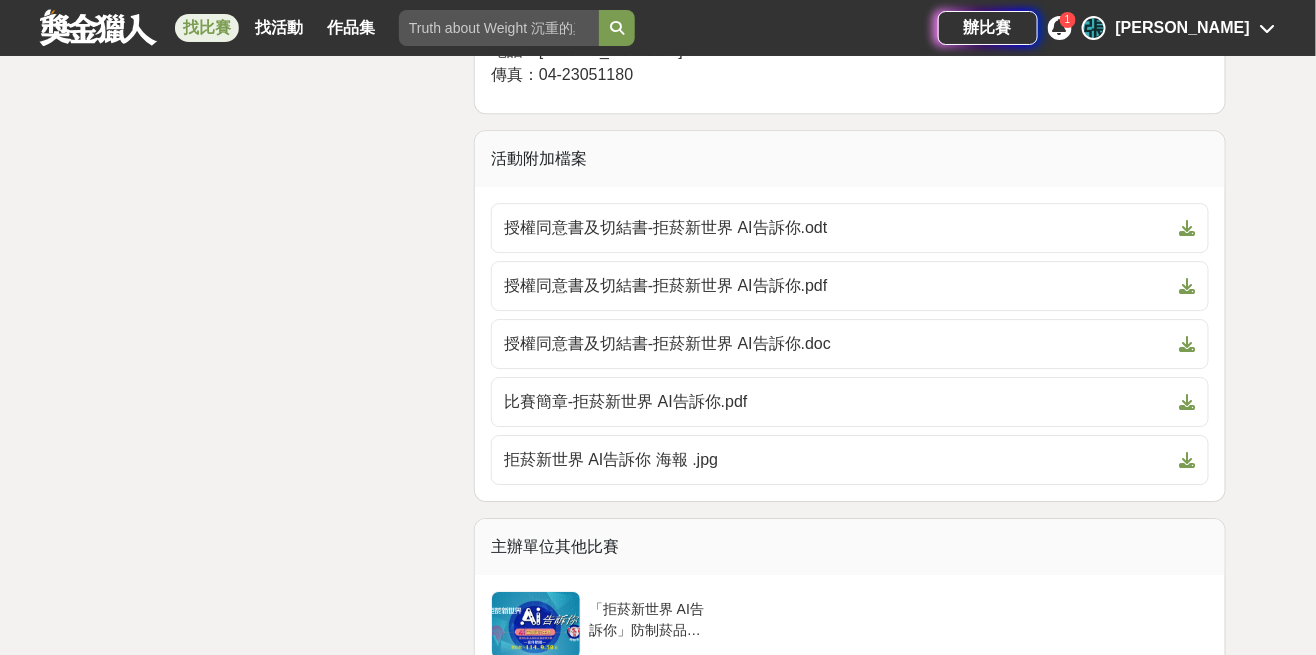 click at bounding box center (1188, 460) 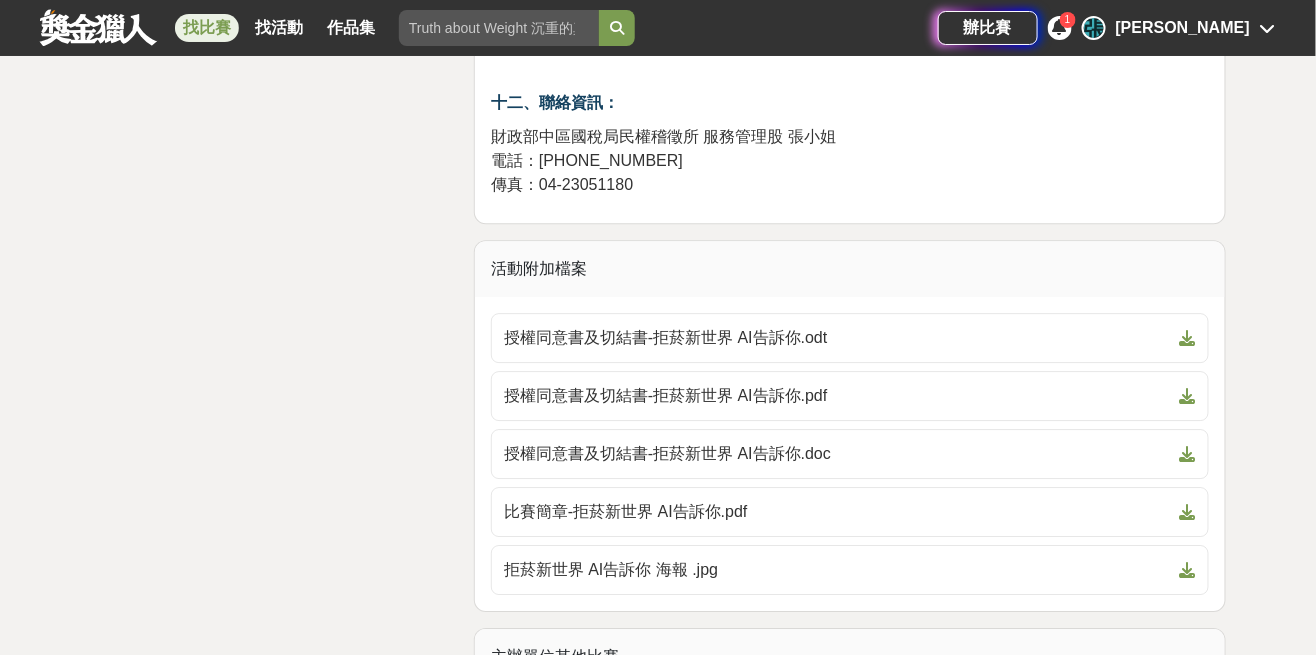 scroll, scrollTop: 3976, scrollLeft: 0, axis: vertical 